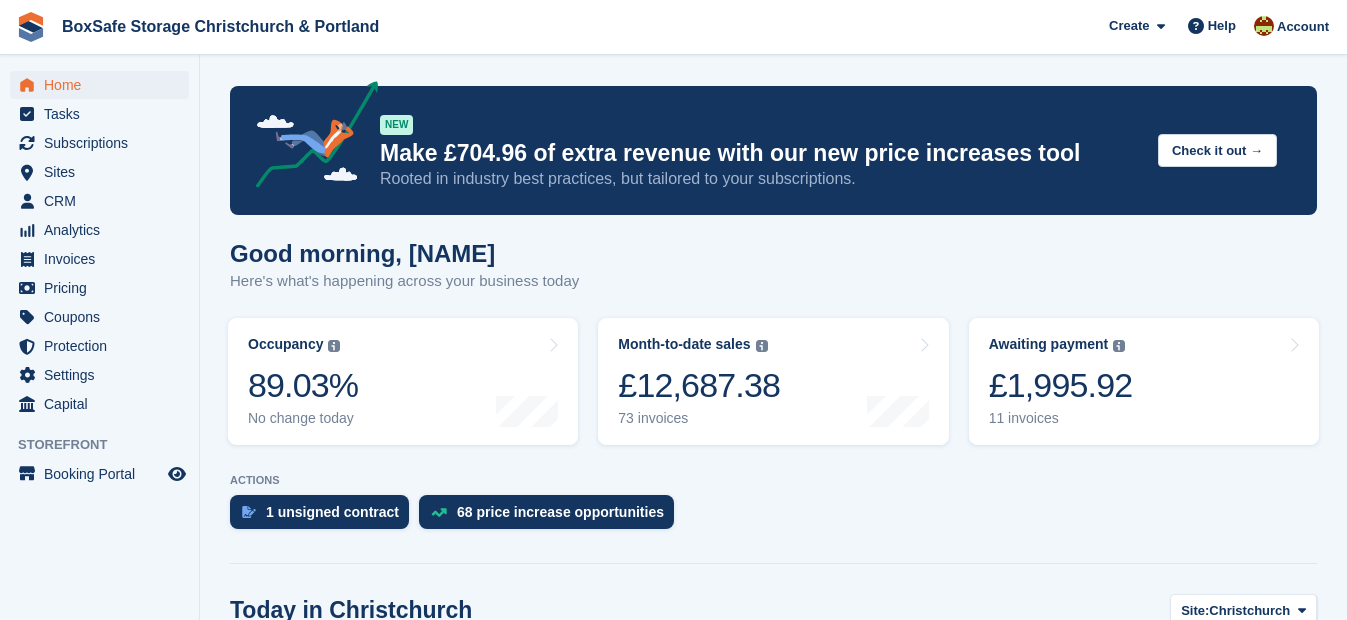 scroll, scrollTop: 0, scrollLeft: 0, axis: both 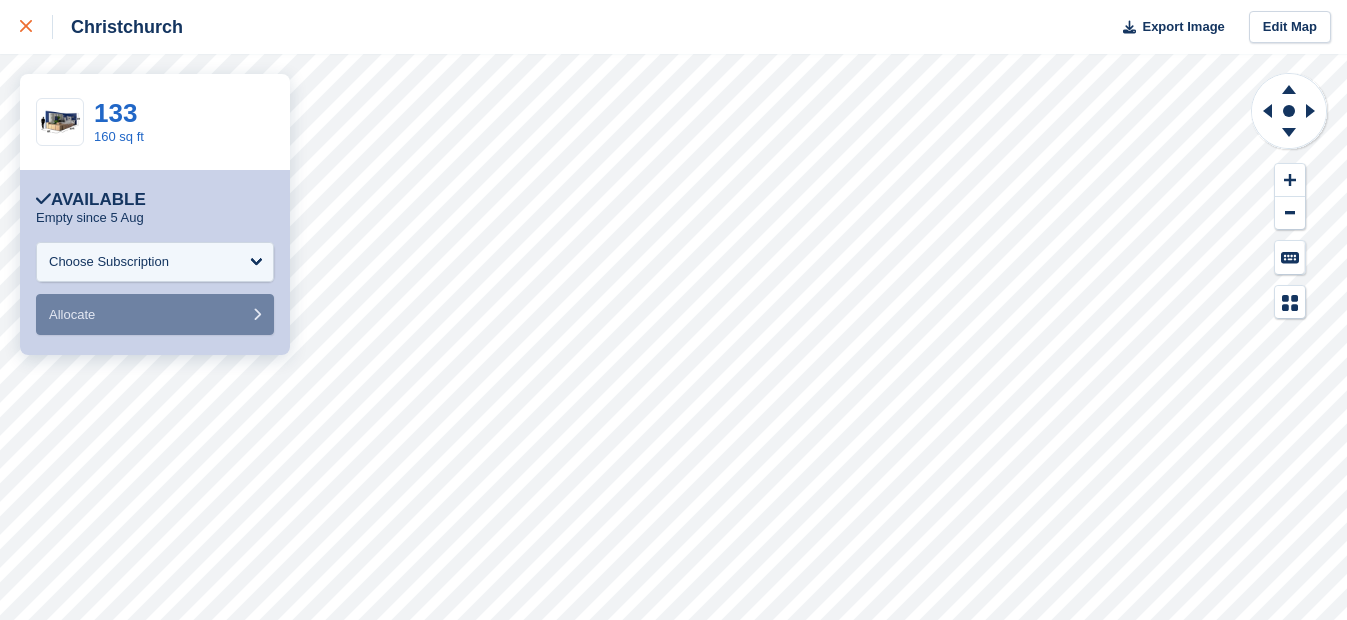 click at bounding box center (26, 27) 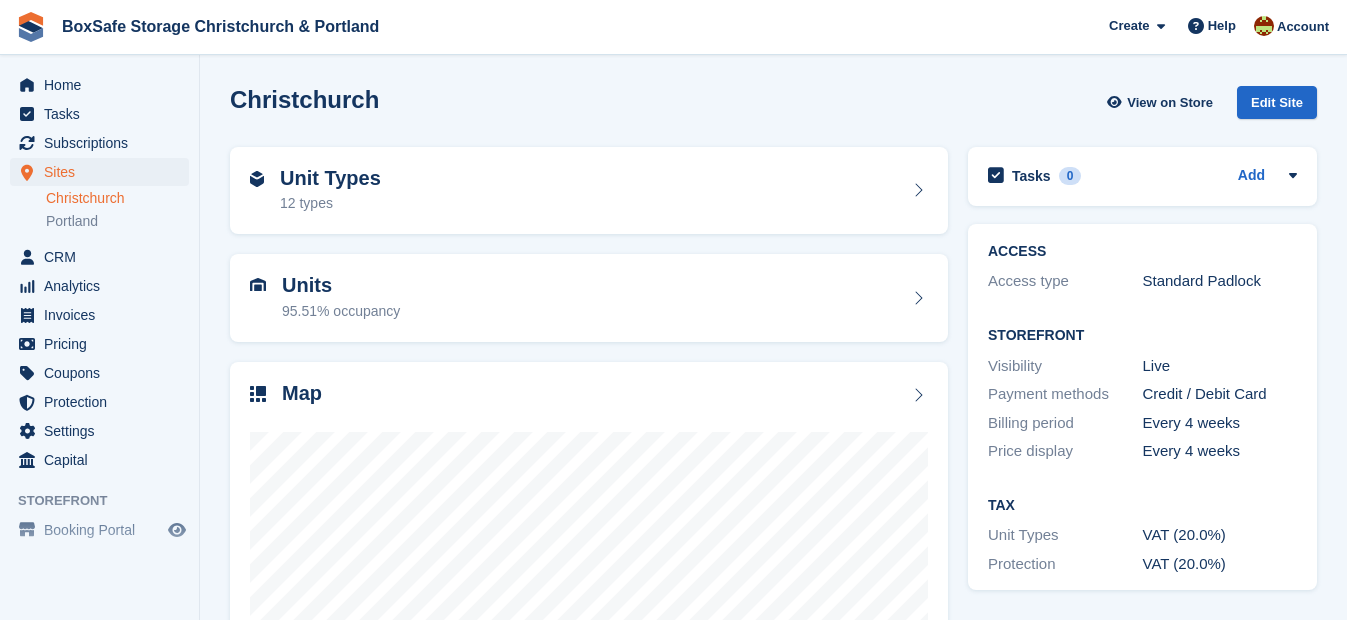 scroll, scrollTop: 0, scrollLeft: 0, axis: both 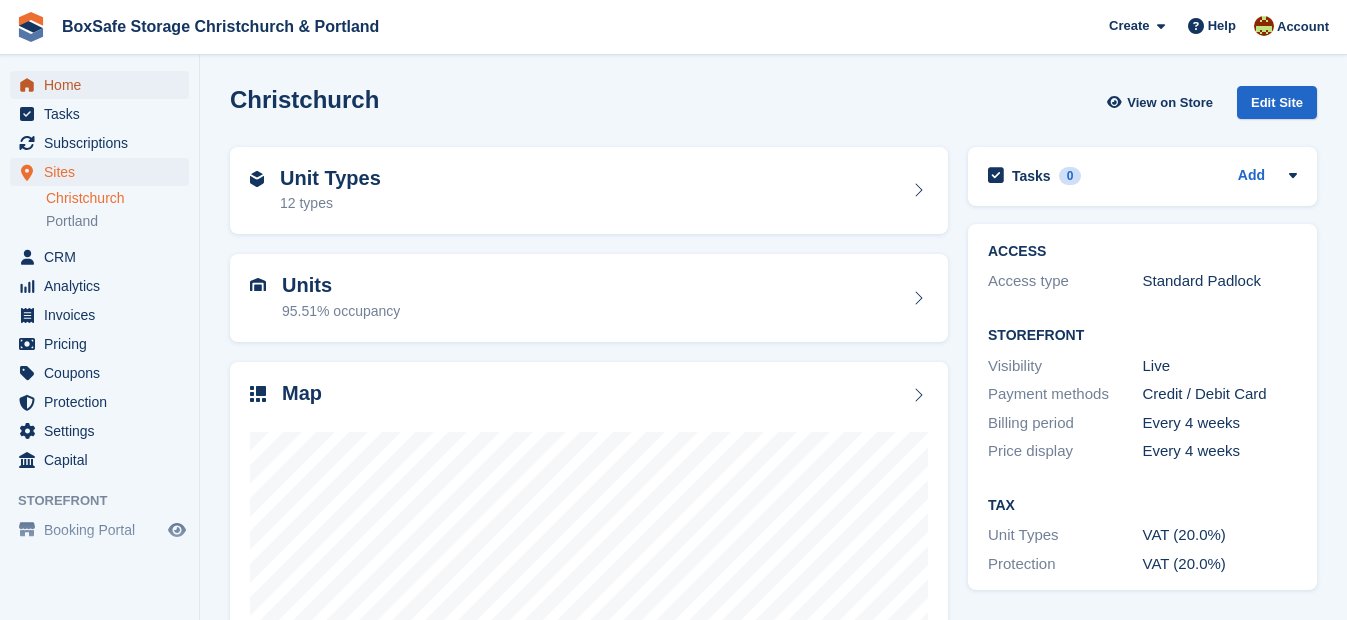 click on "Home" at bounding box center [104, 85] 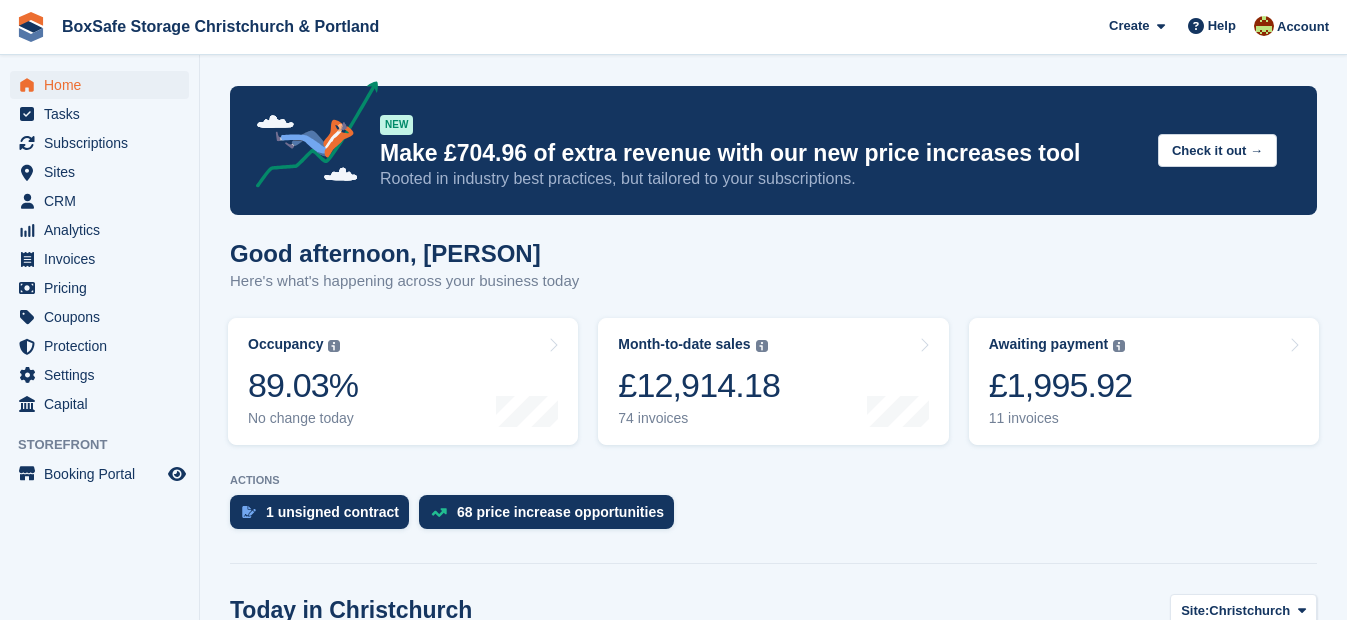 scroll, scrollTop: 542, scrollLeft: 0, axis: vertical 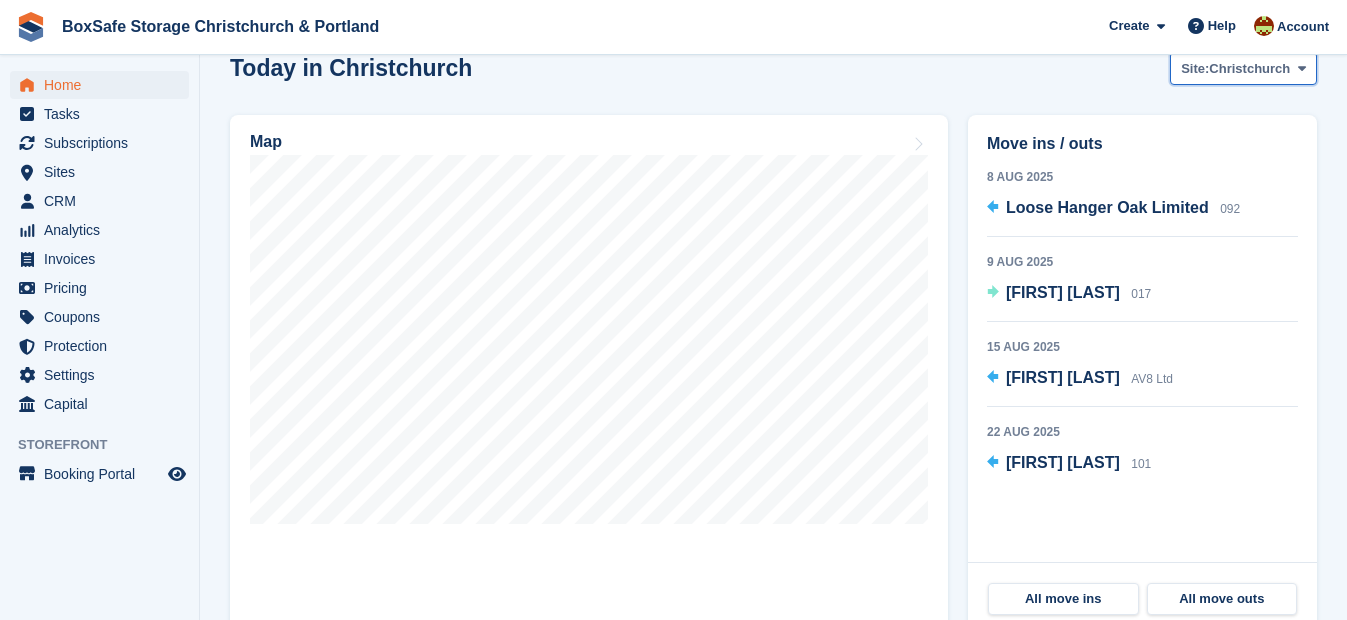 click on "Site:
Christchurch" at bounding box center (1243, 68) 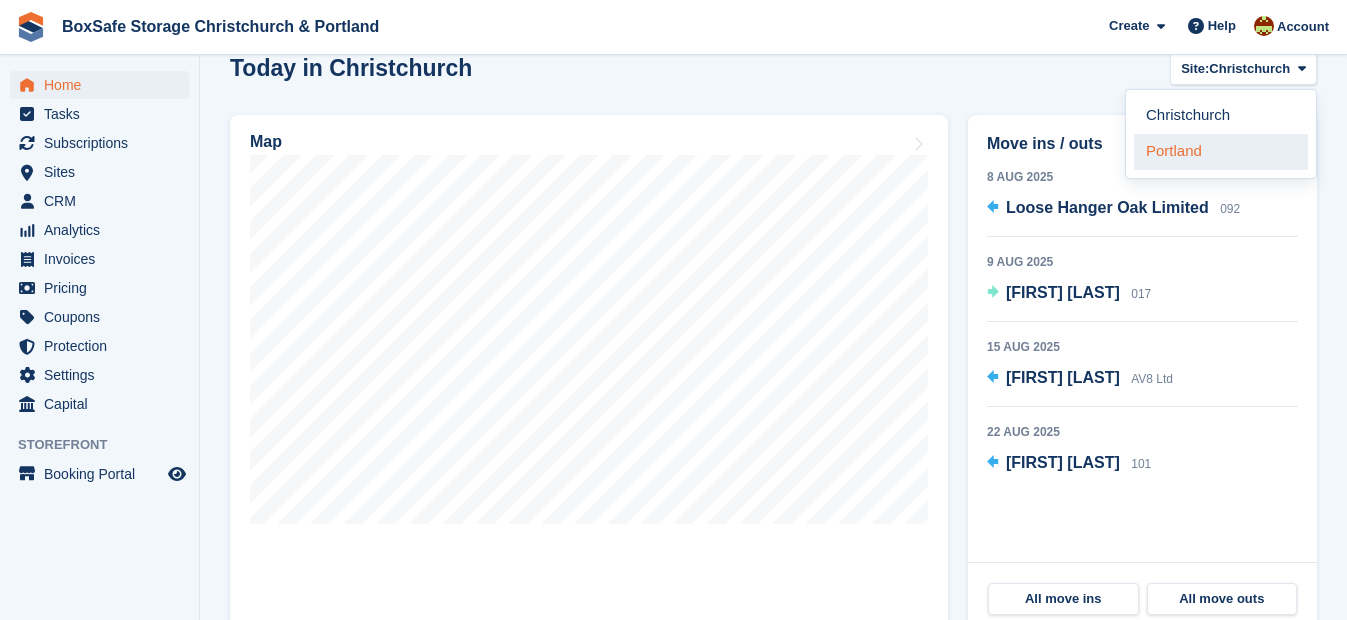click on "Portland" at bounding box center (1221, 152) 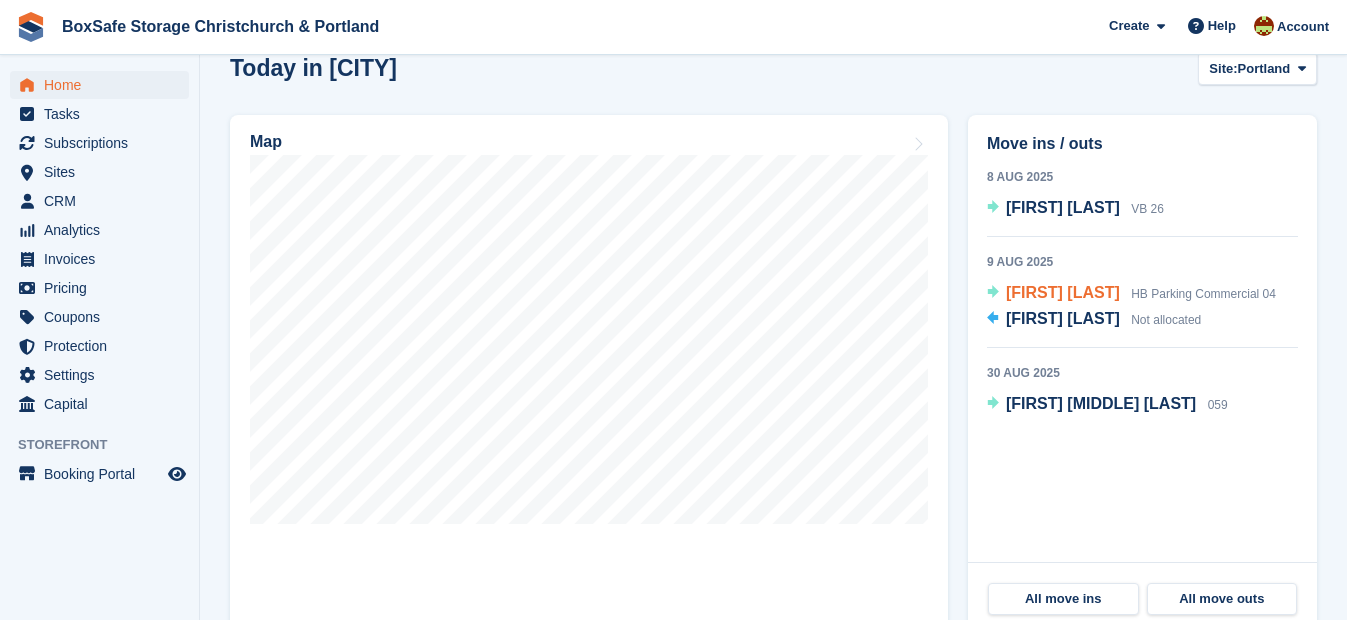 click on "Ken Walsh" at bounding box center [1063, 292] 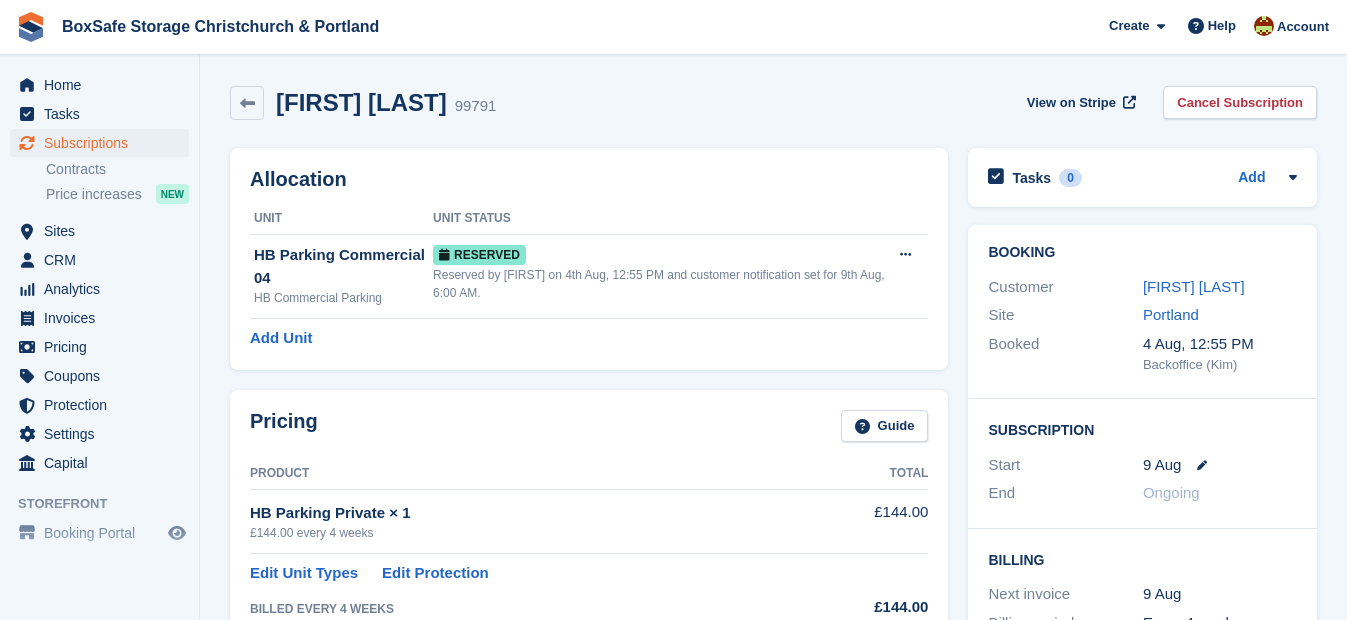 scroll, scrollTop: 0, scrollLeft: 0, axis: both 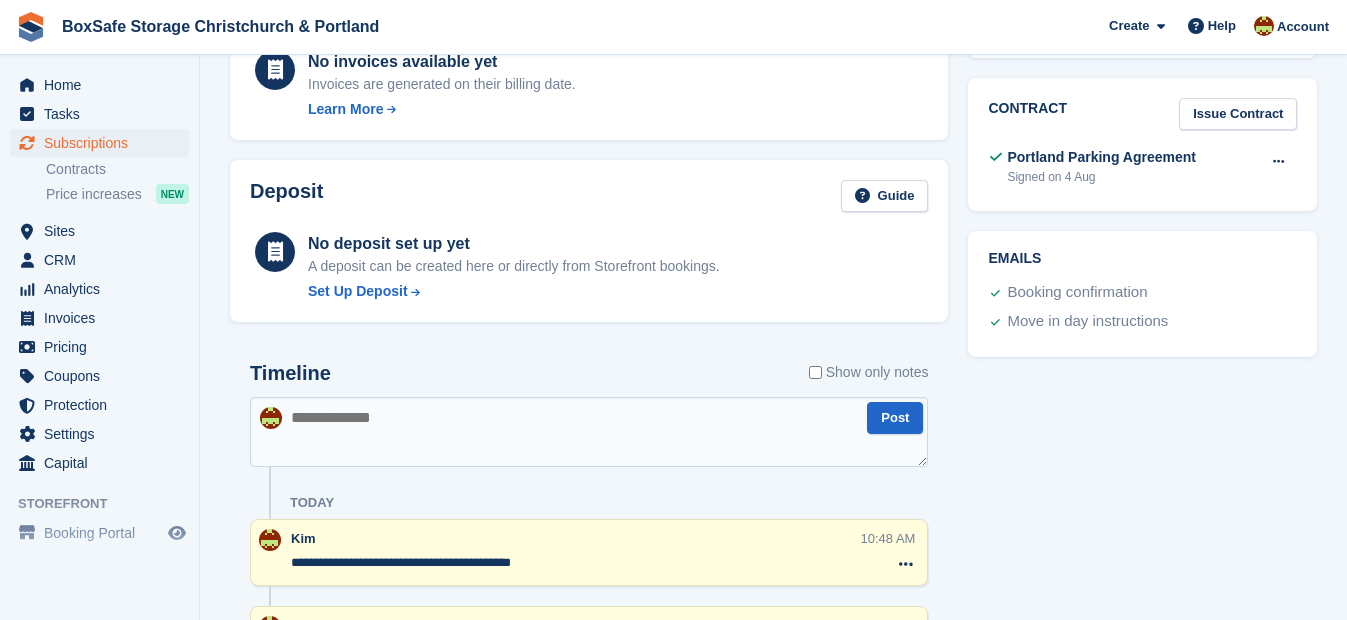 click at bounding box center [589, 432] 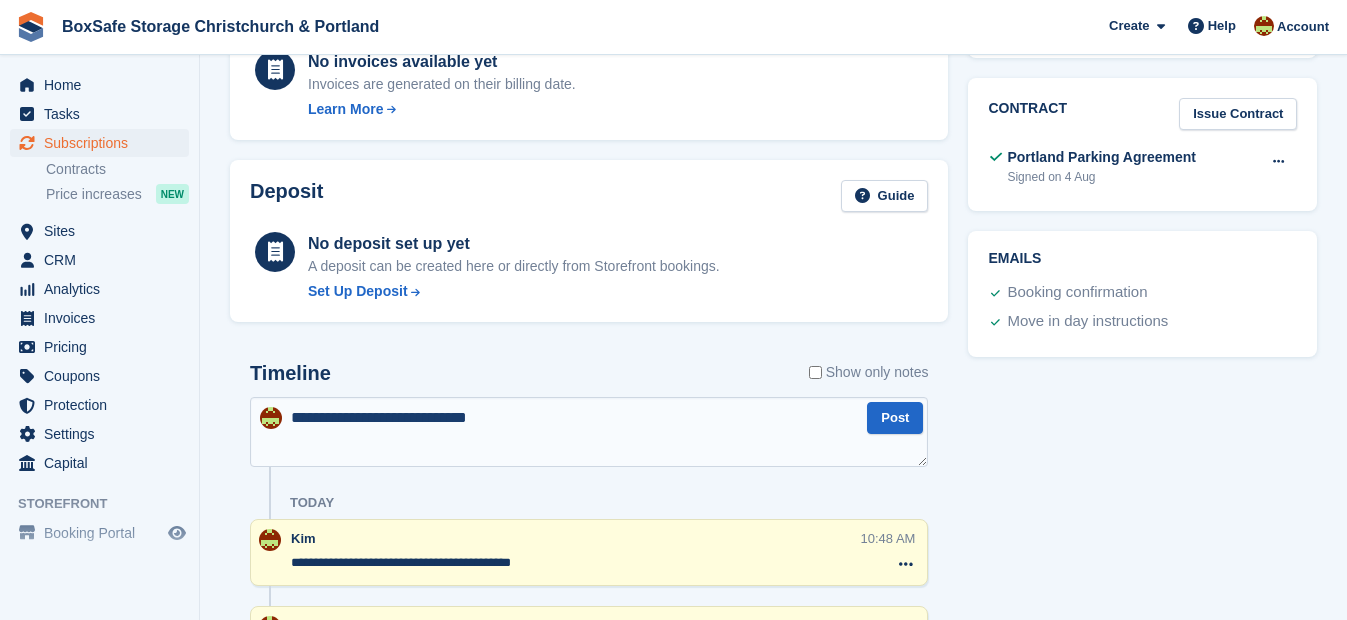 type on "**********" 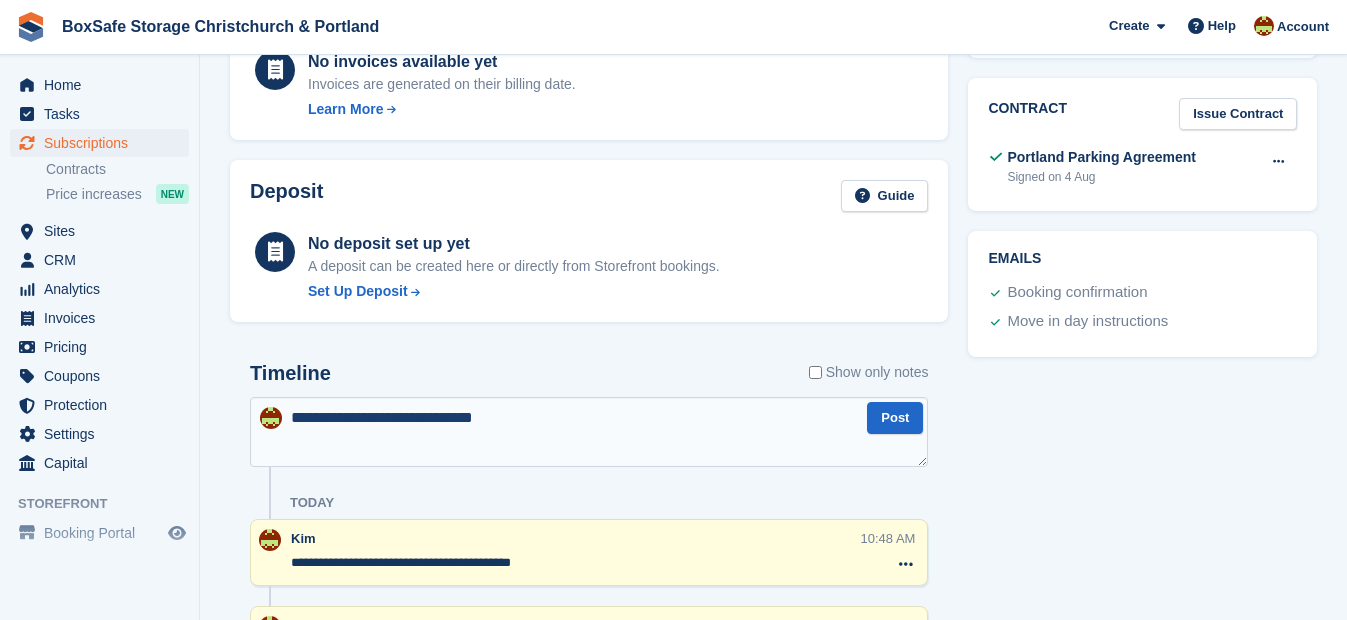 type 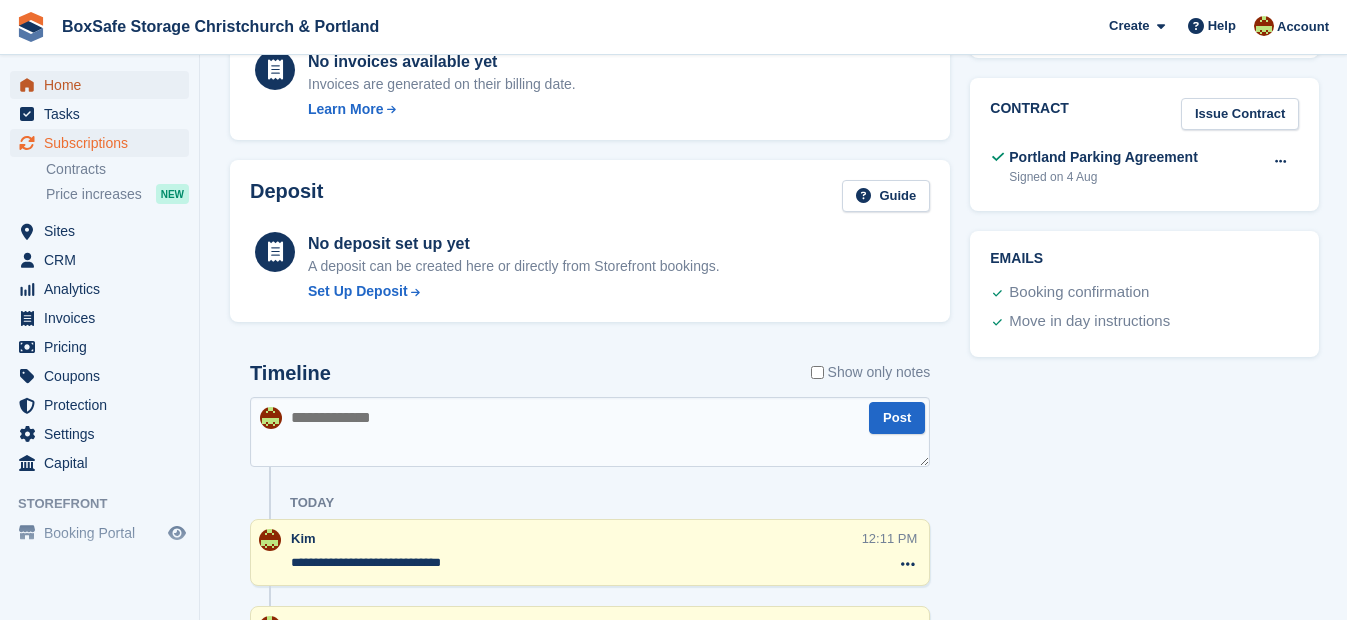 click on "Home" at bounding box center (104, 85) 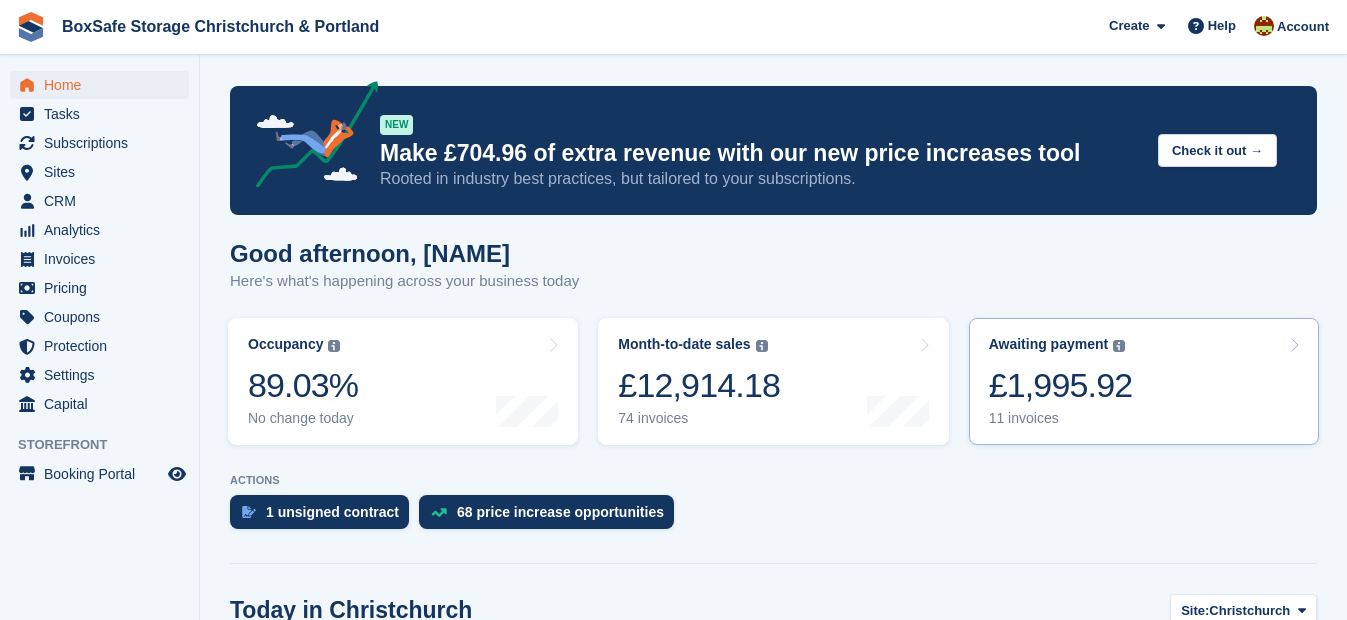 scroll, scrollTop: 0, scrollLeft: 0, axis: both 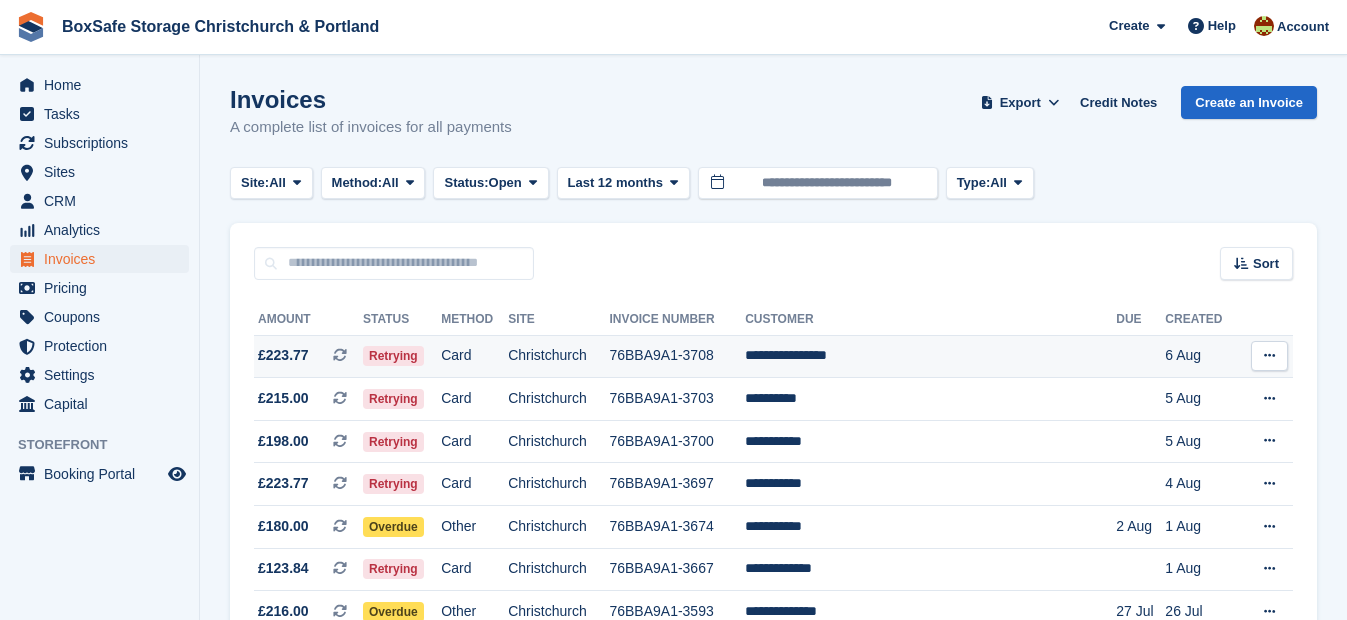 click on "**********" at bounding box center [930, 356] 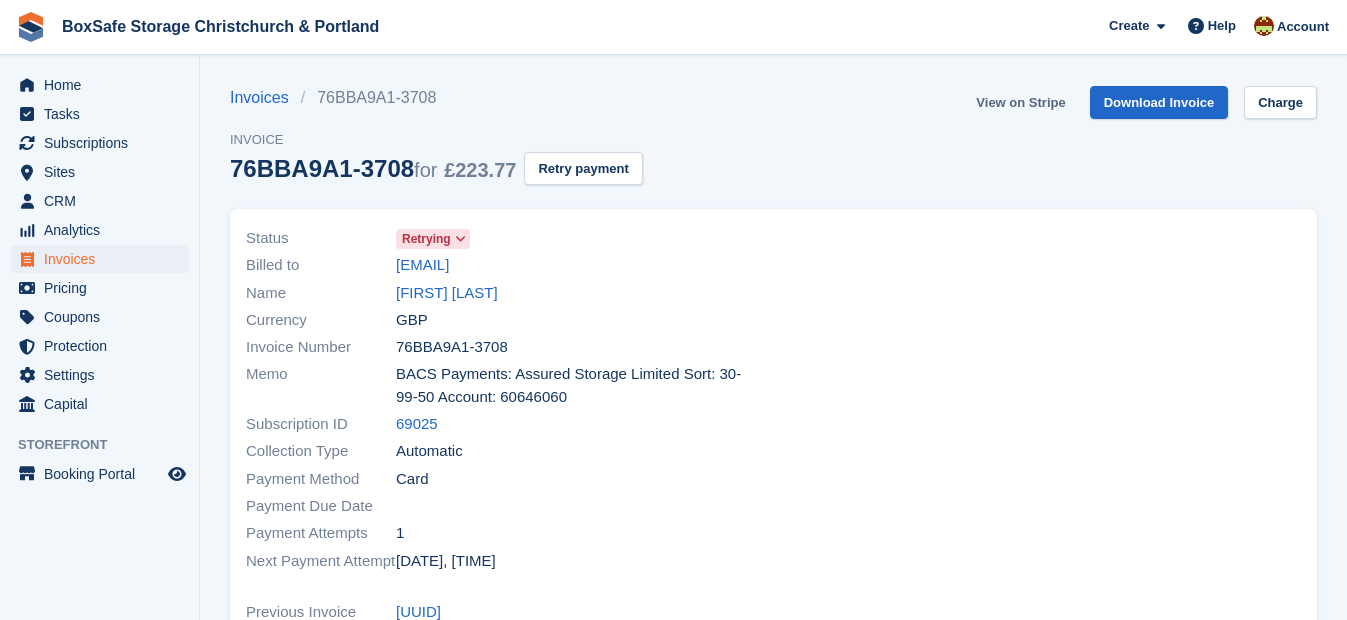 scroll, scrollTop: 0, scrollLeft: 0, axis: both 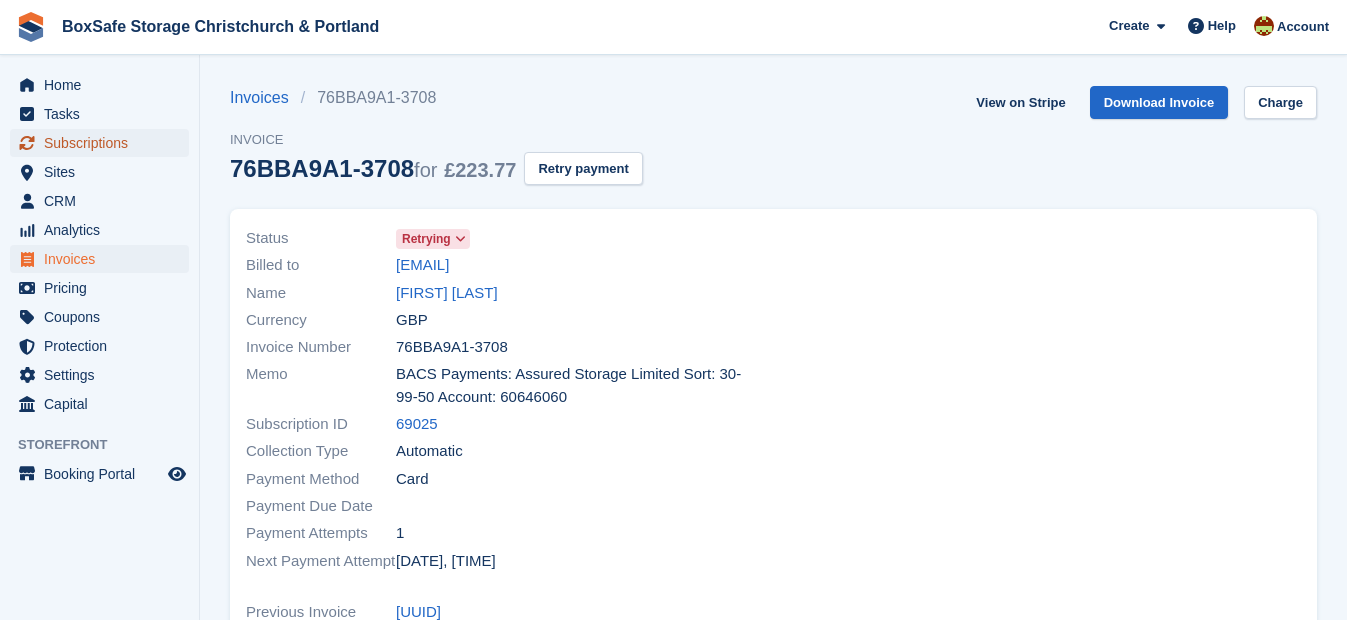 click on "Subscriptions" at bounding box center [104, 143] 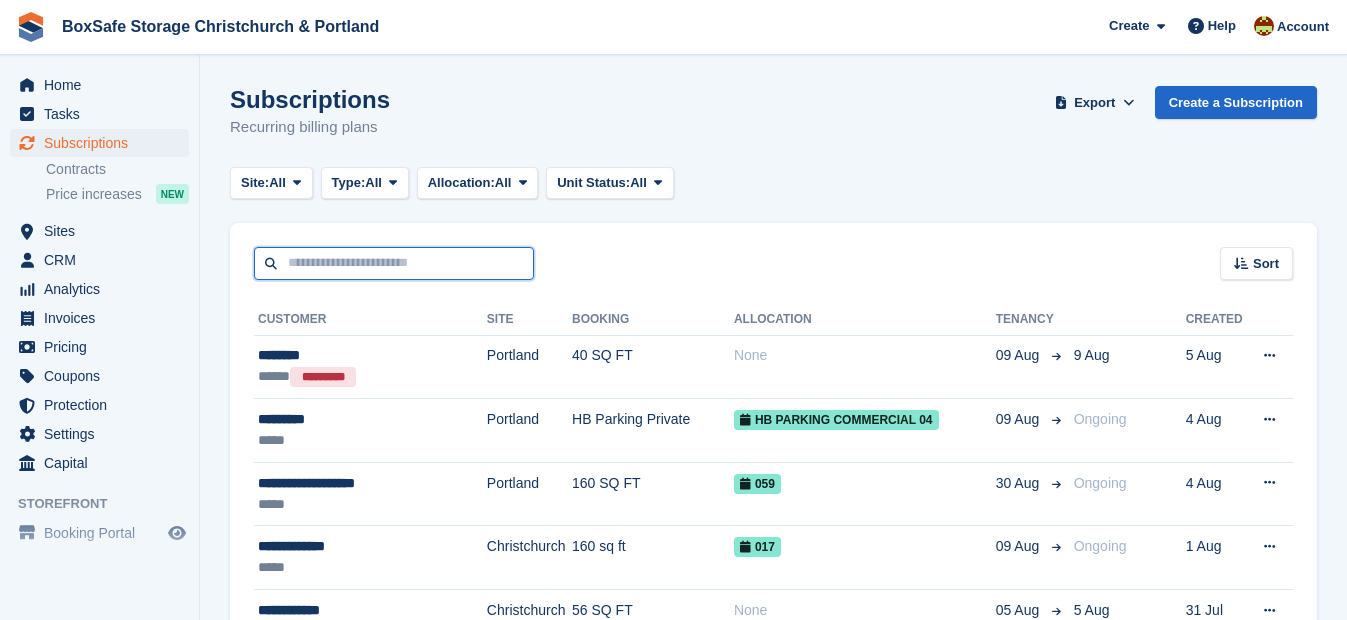 click at bounding box center (394, 263) 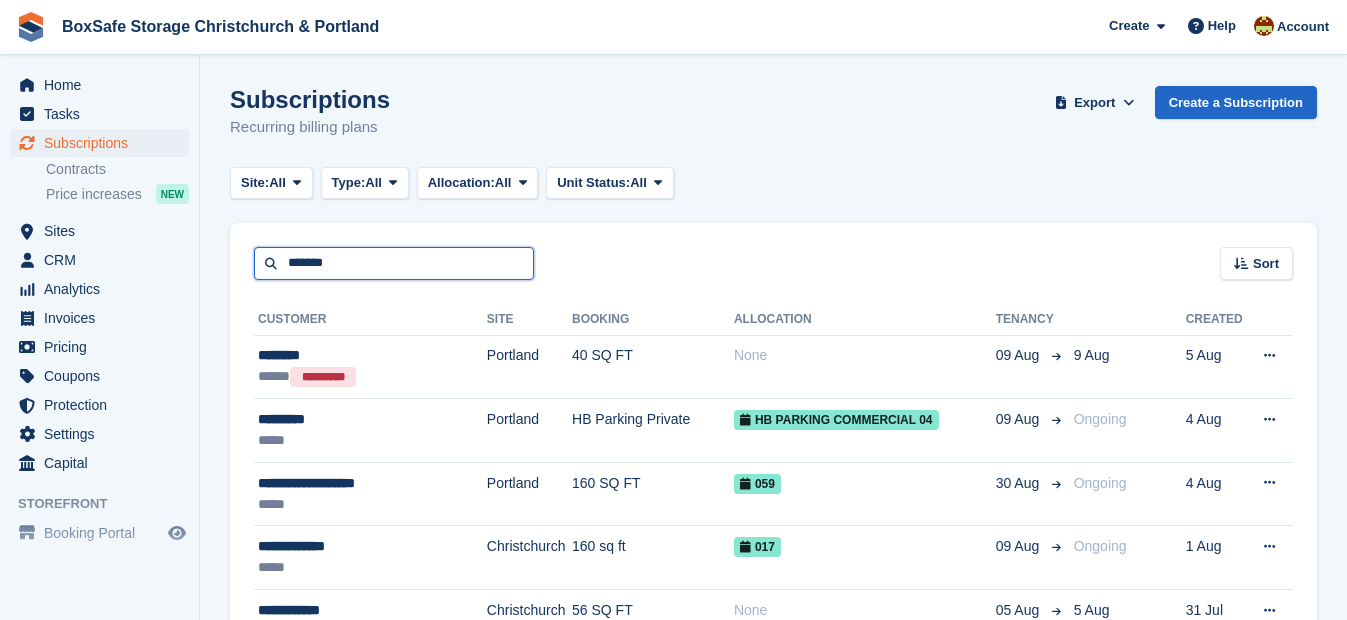 type on "*******" 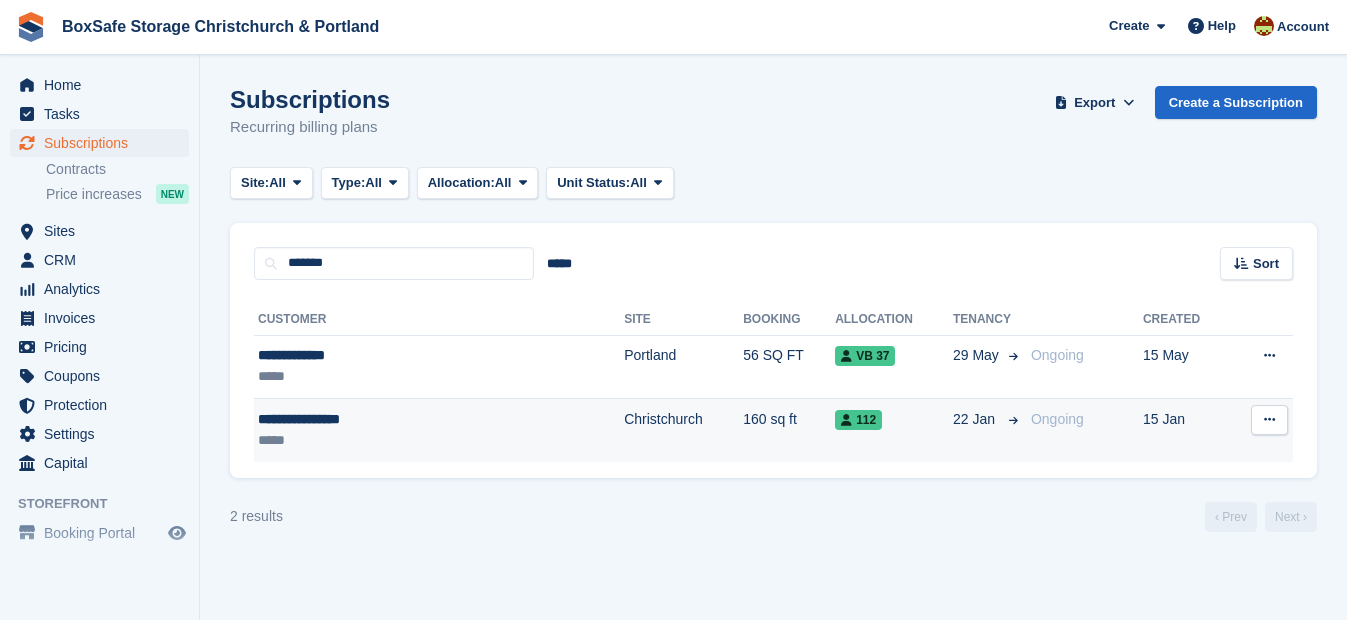 click on "**********" at bounding box center [378, 419] 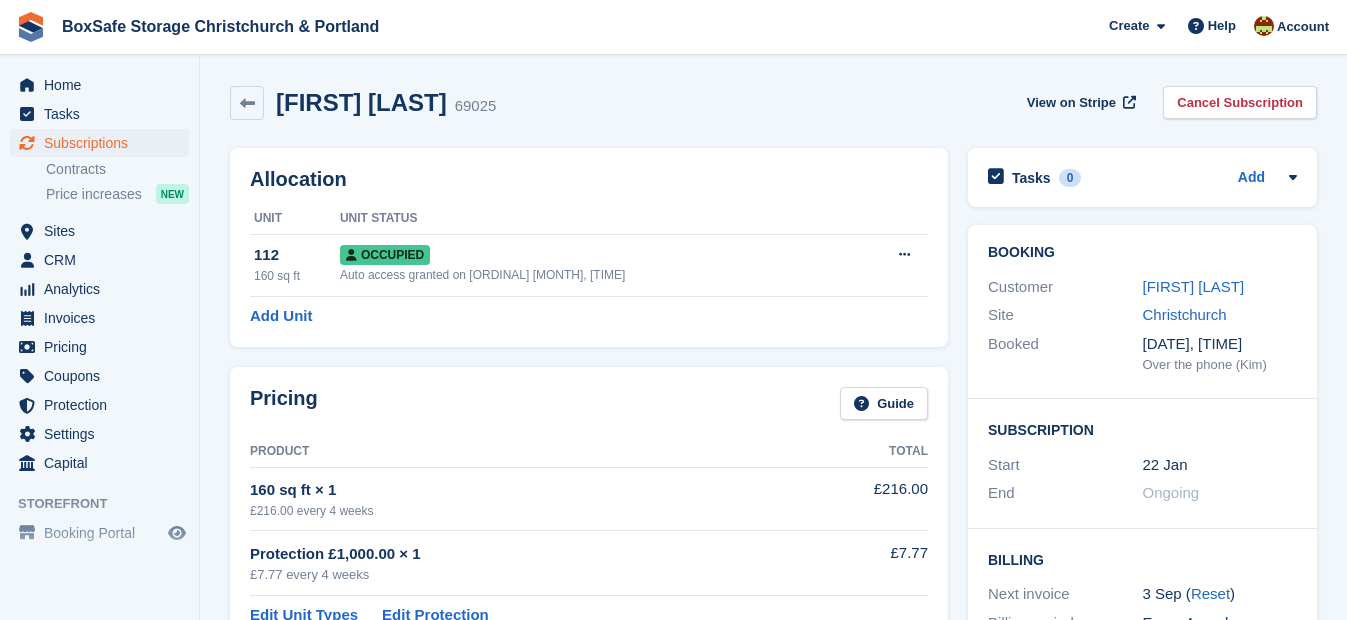 scroll, scrollTop: 0, scrollLeft: 0, axis: both 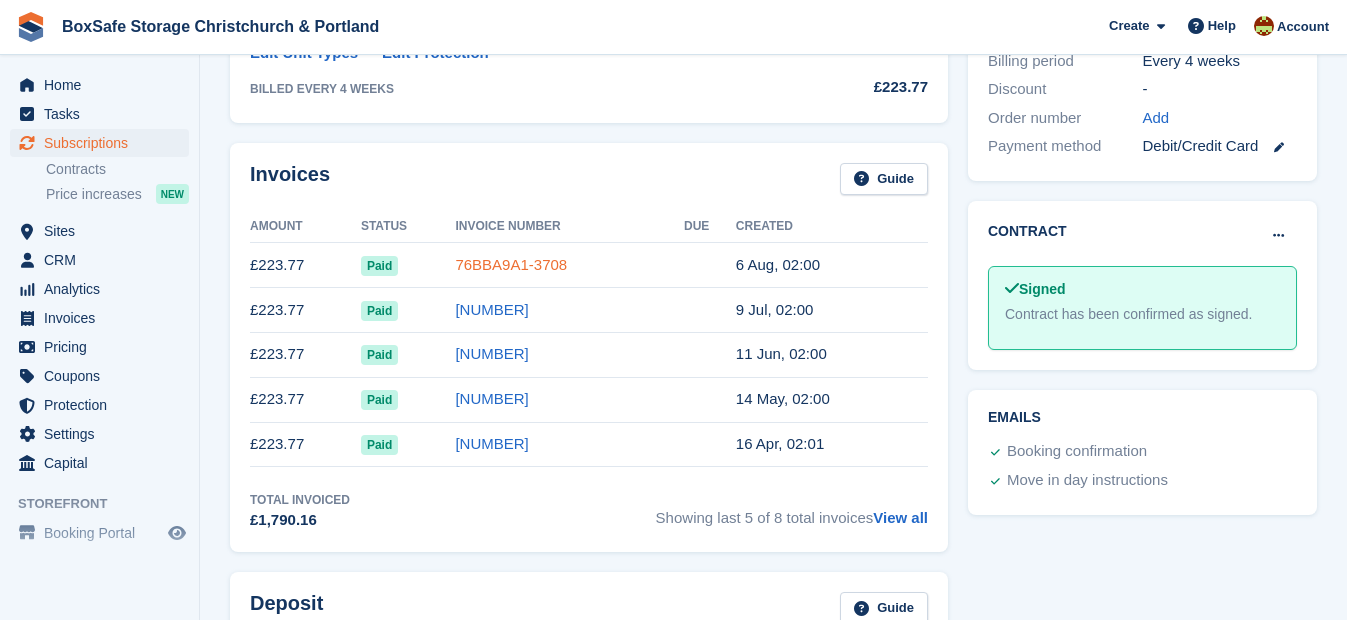 click on "76BBA9A1-3708" at bounding box center [511, 264] 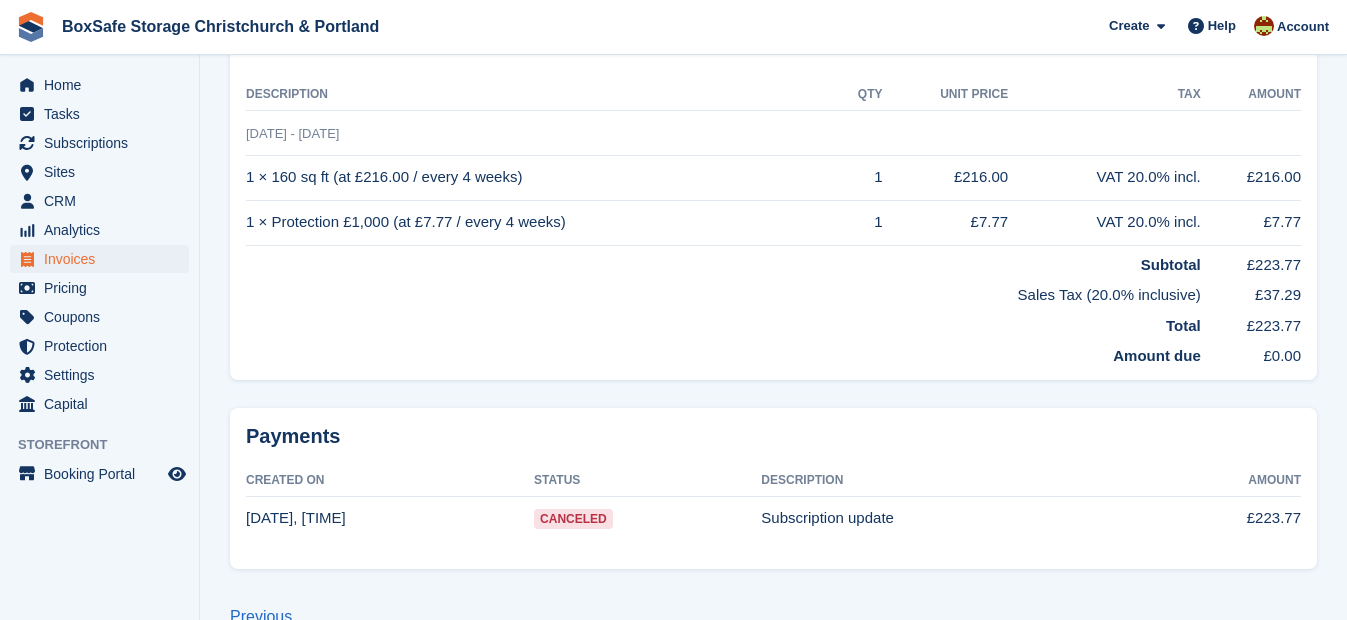 scroll, scrollTop: 0, scrollLeft: 0, axis: both 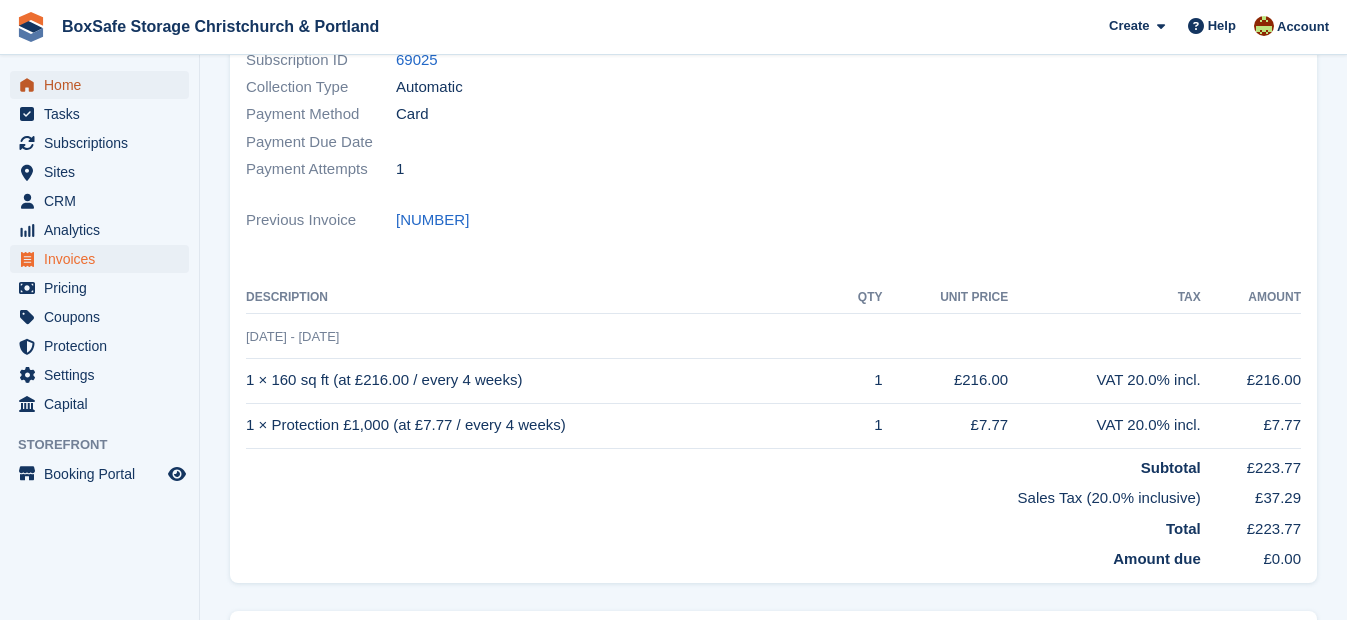 click on "Home" at bounding box center [104, 85] 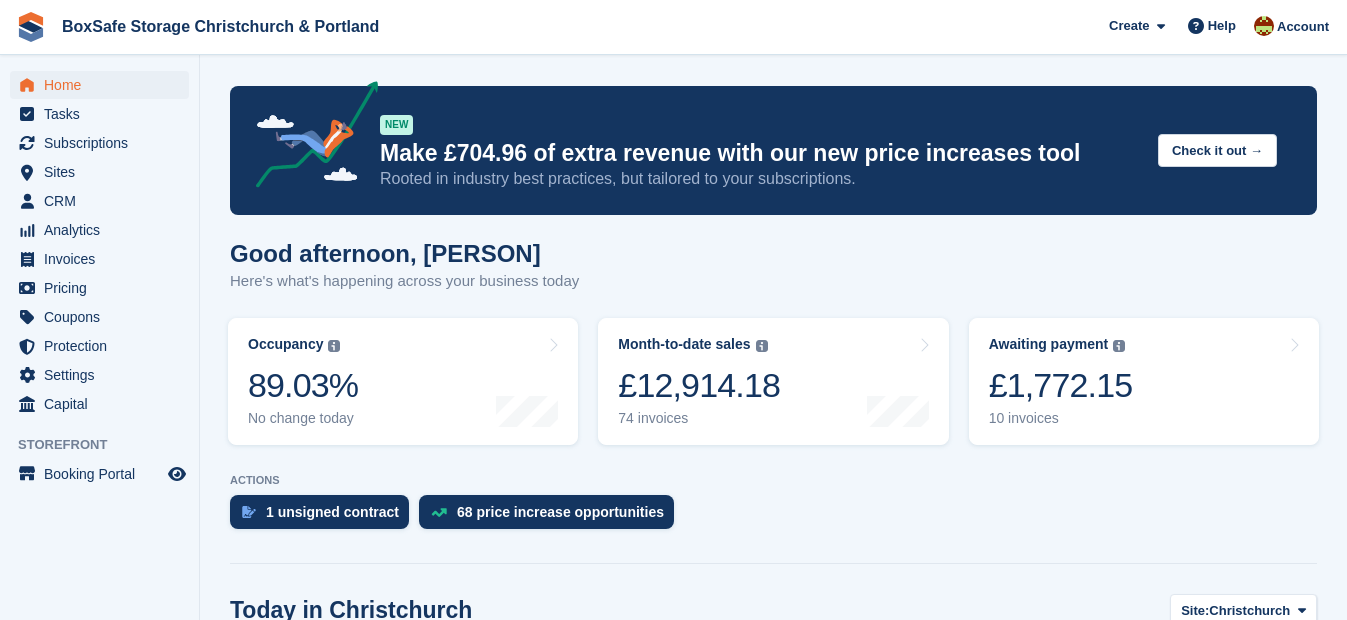 scroll, scrollTop: 0, scrollLeft: 0, axis: both 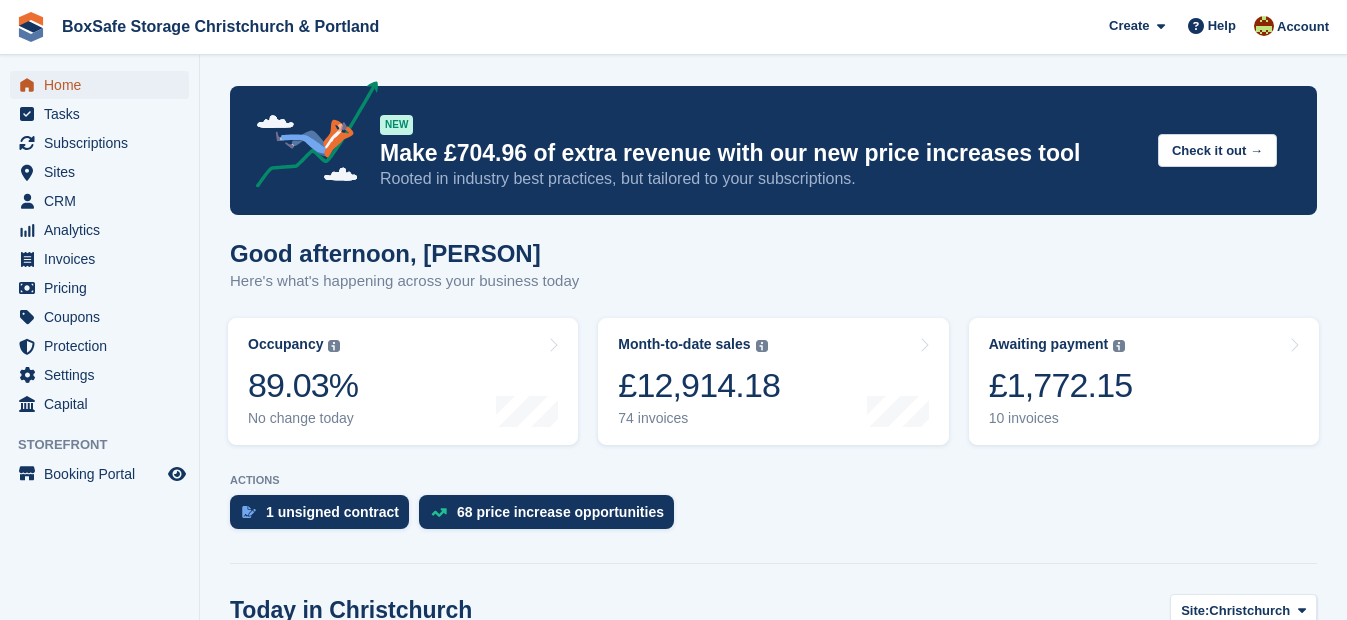 click on "Home" at bounding box center (104, 85) 